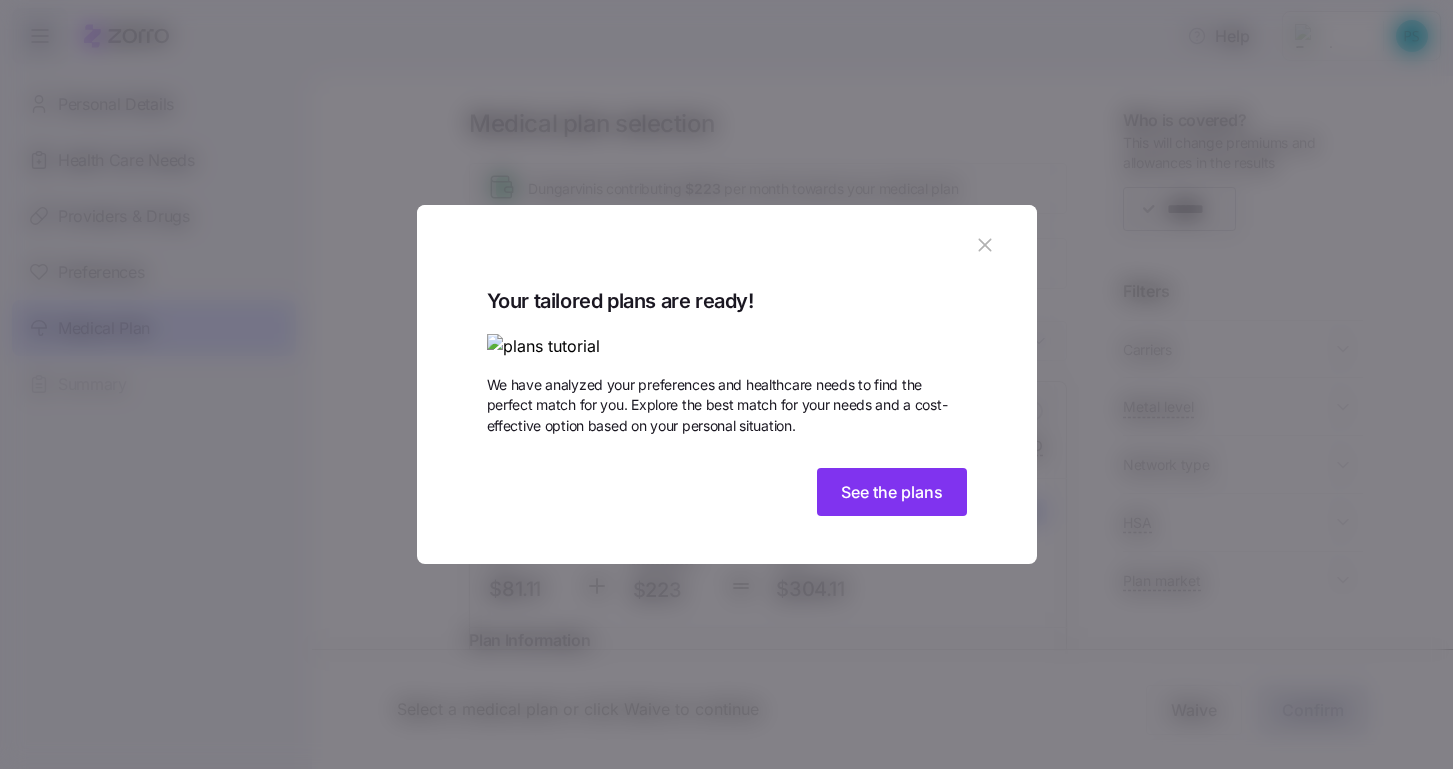 scroll, scrollTop: 0, scrollLeft: 0, axis: both 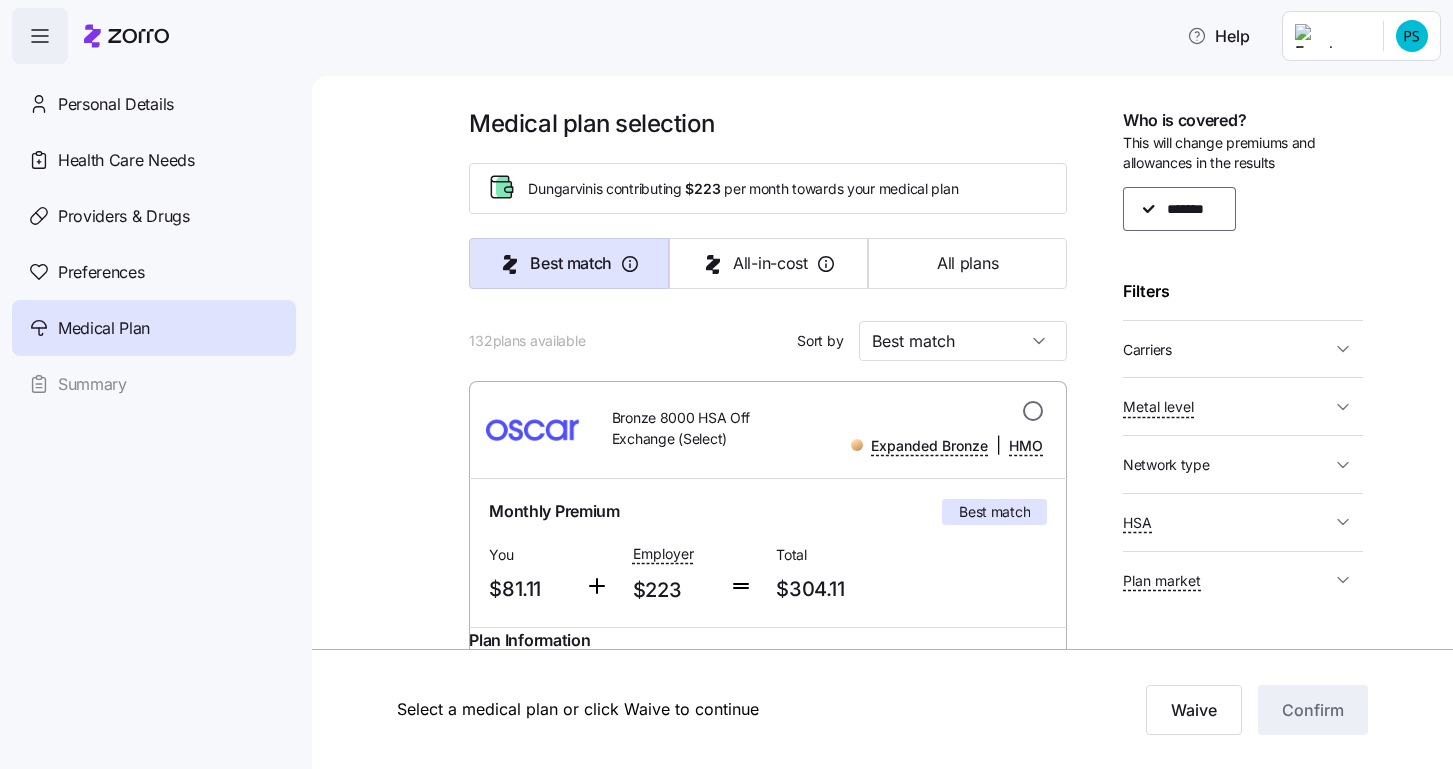 click at bounding box center (1033, 411) 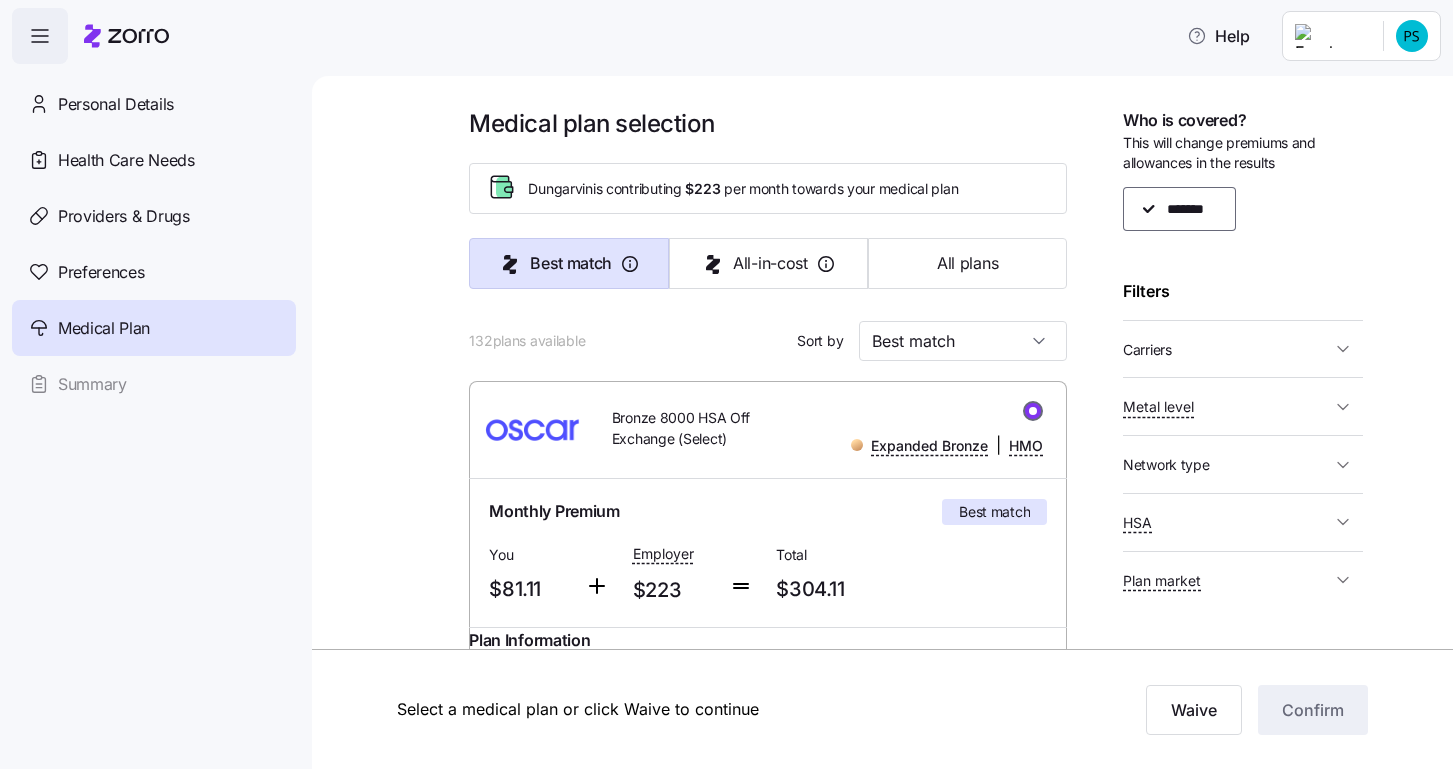 radio on "true" 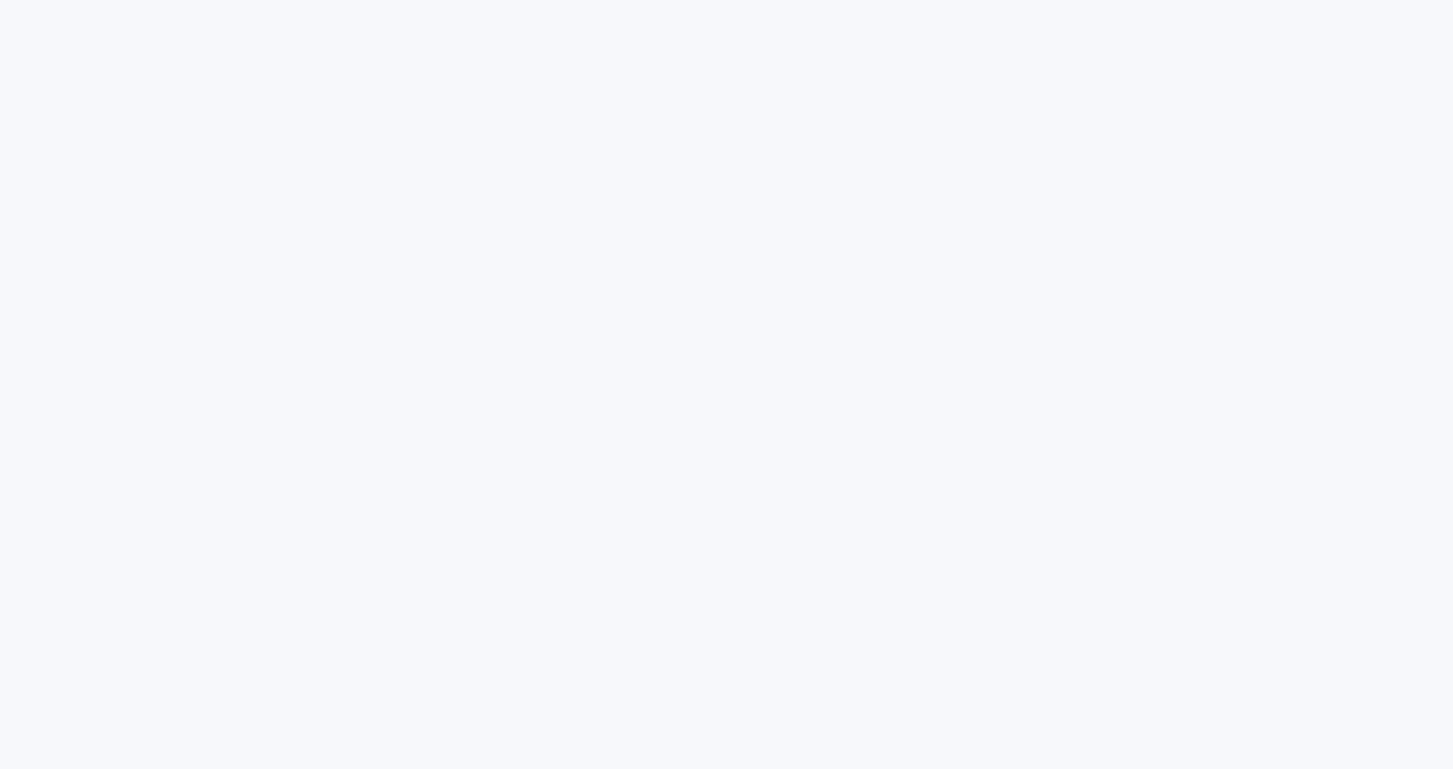 scroll, scrollTop: 0, scrollLeft: 0, axis: both 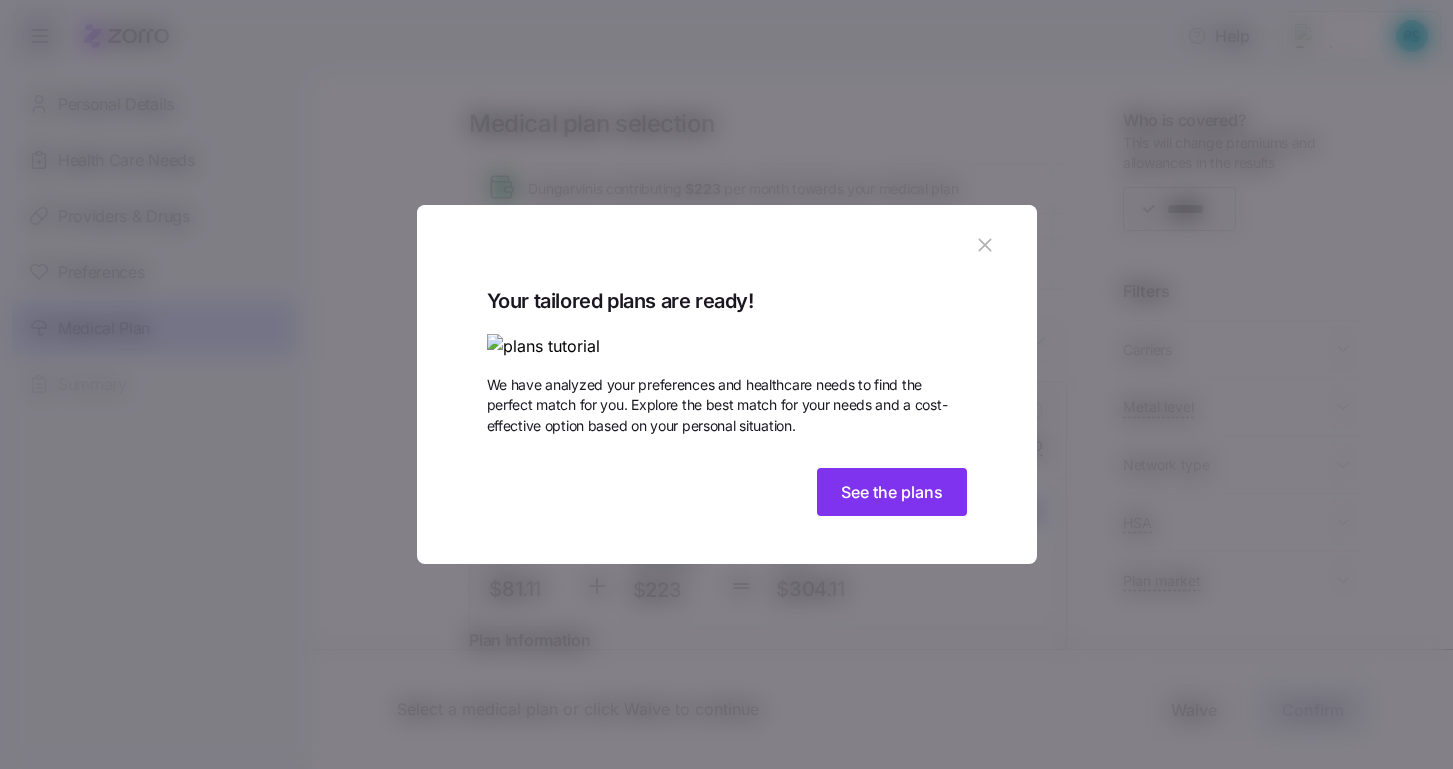 click 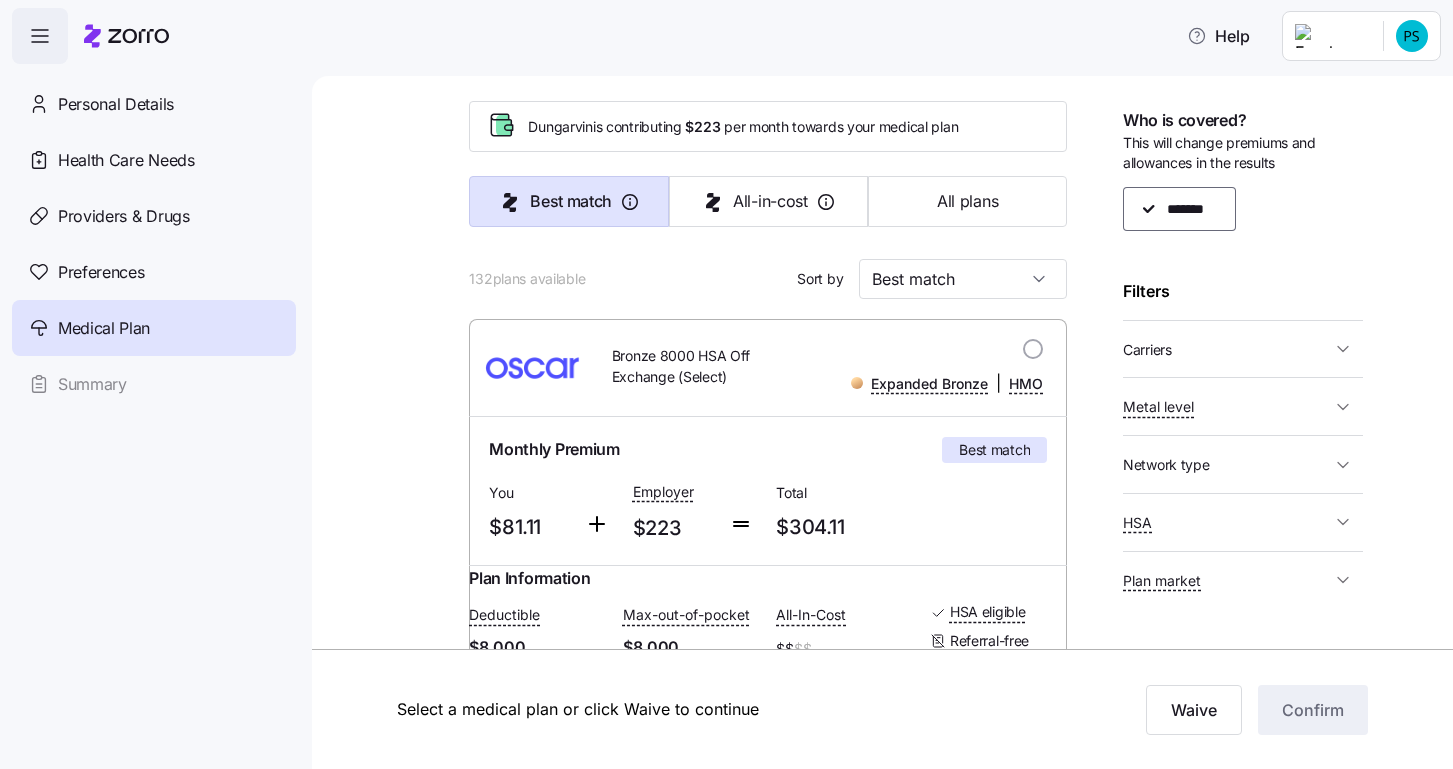 scroll, scrollTop: 67, scrollLeft: 0, axis: vertical 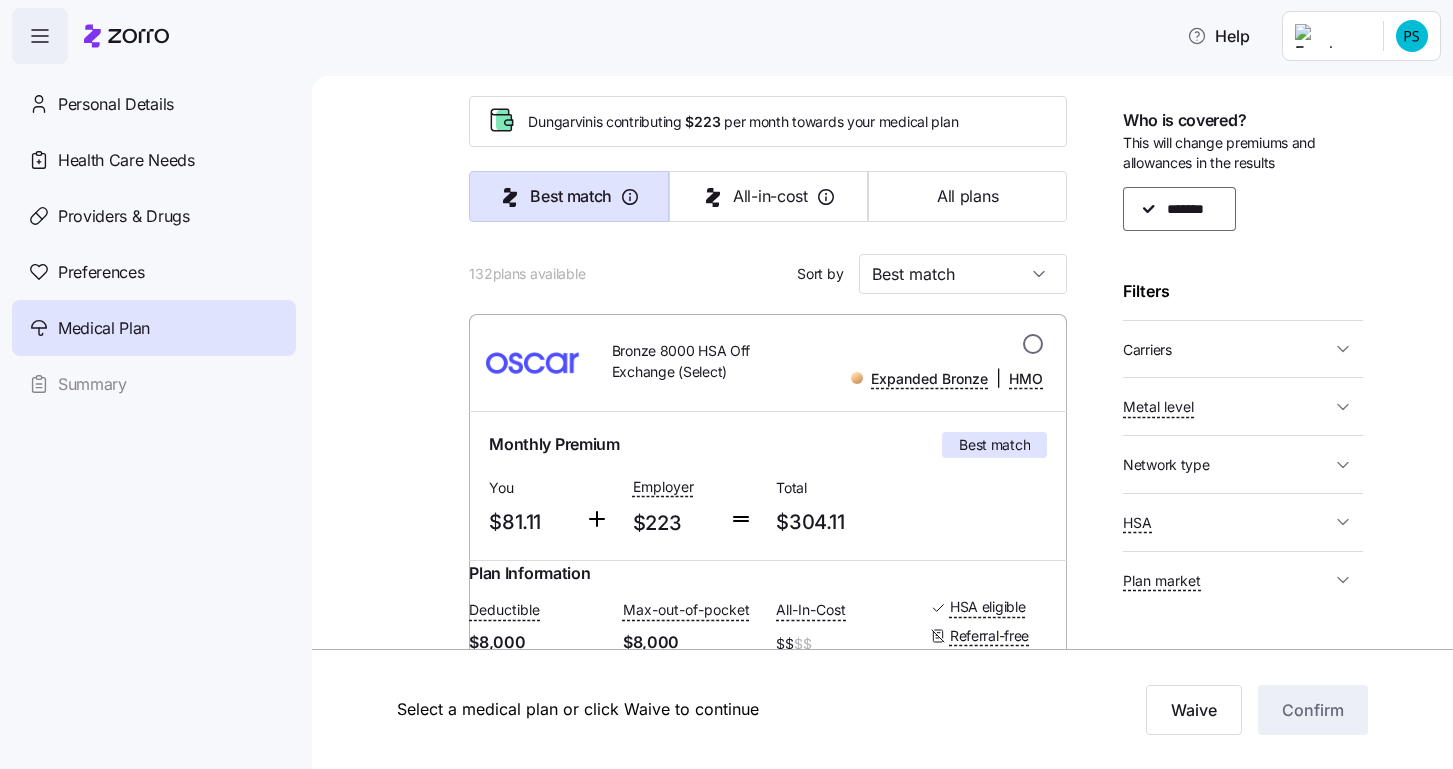click at bounding box center [1033, 344] 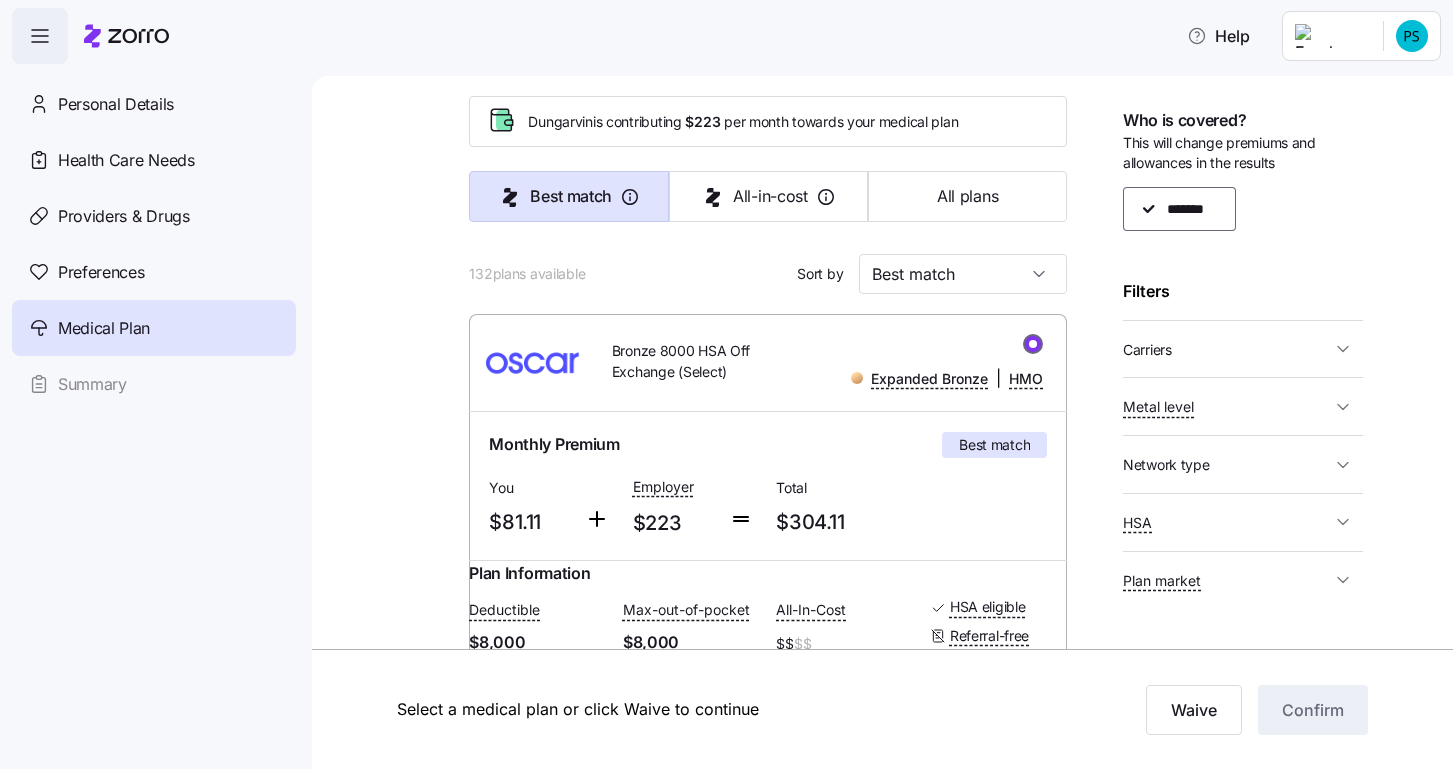 radio on "true" 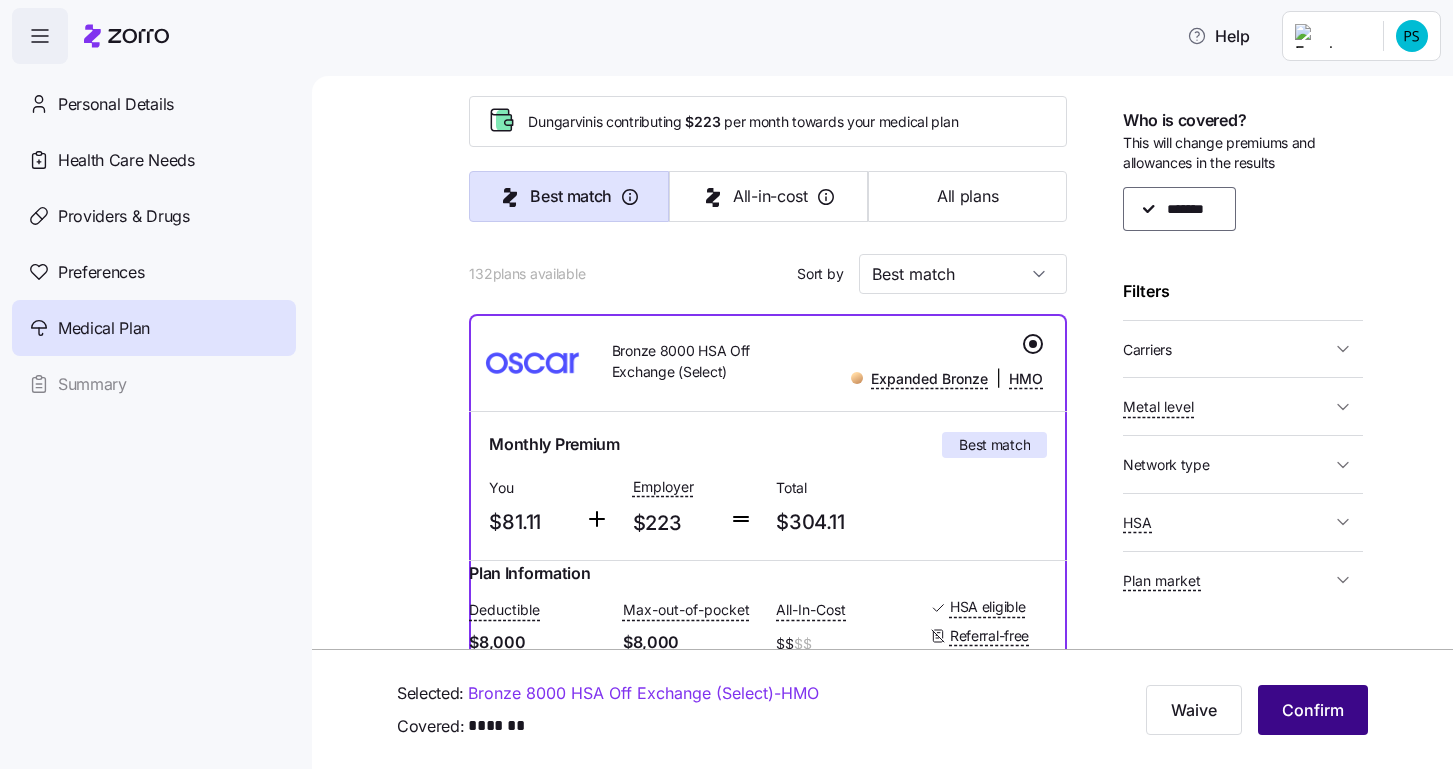 click on "Confirm" at bounding box center [1313, 710] 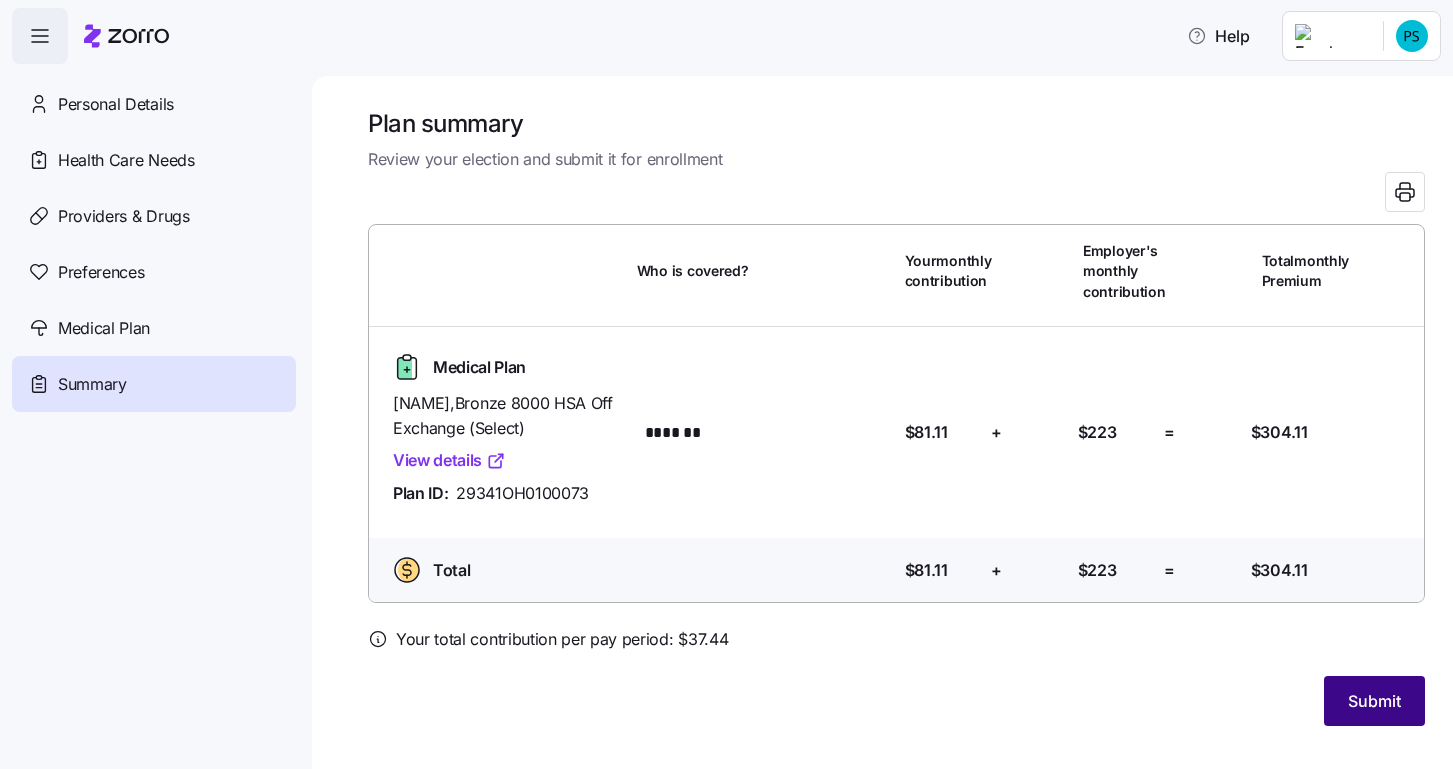 click on "Submit" at bounding box center [1374, 701] 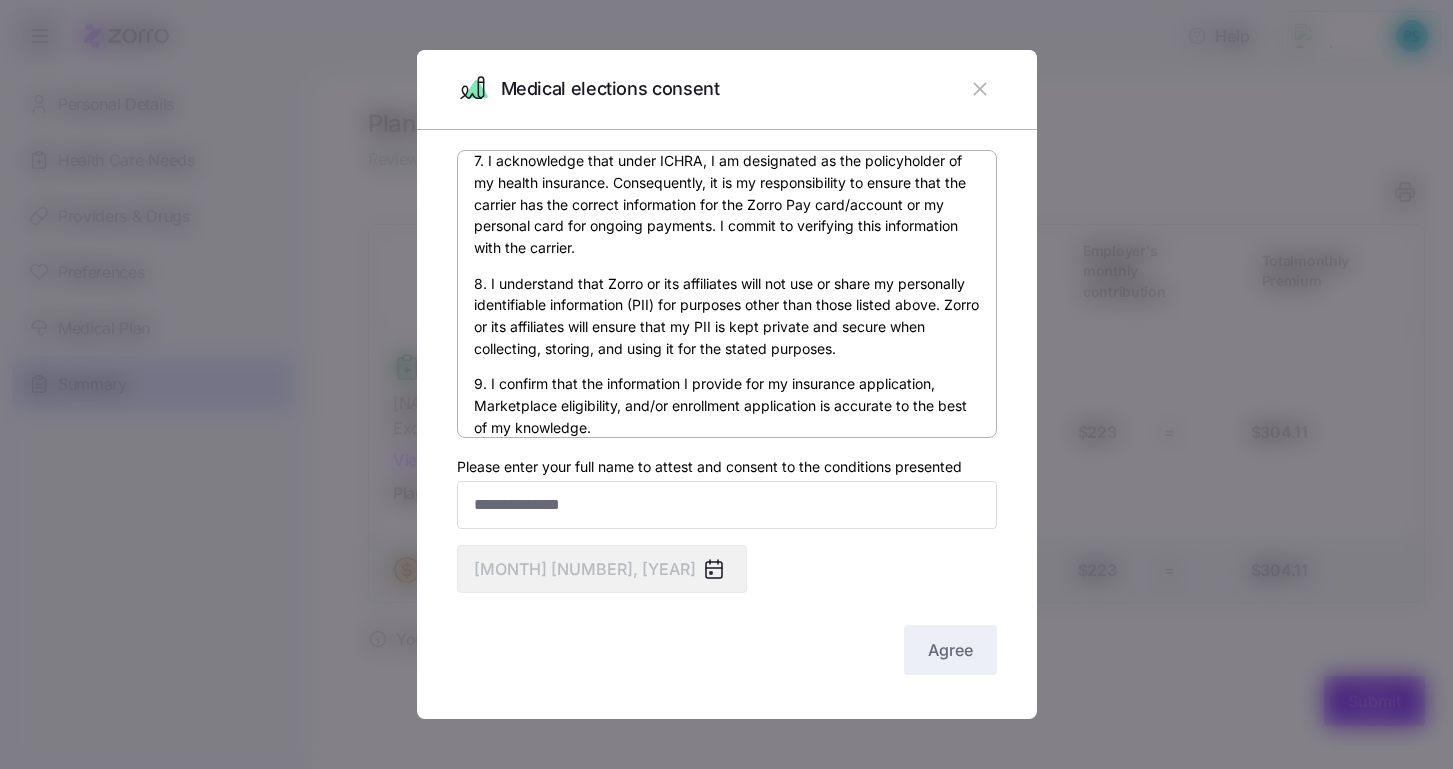 scroll, scrollTop: 1170, scrollLeft: 0, axis: vertical 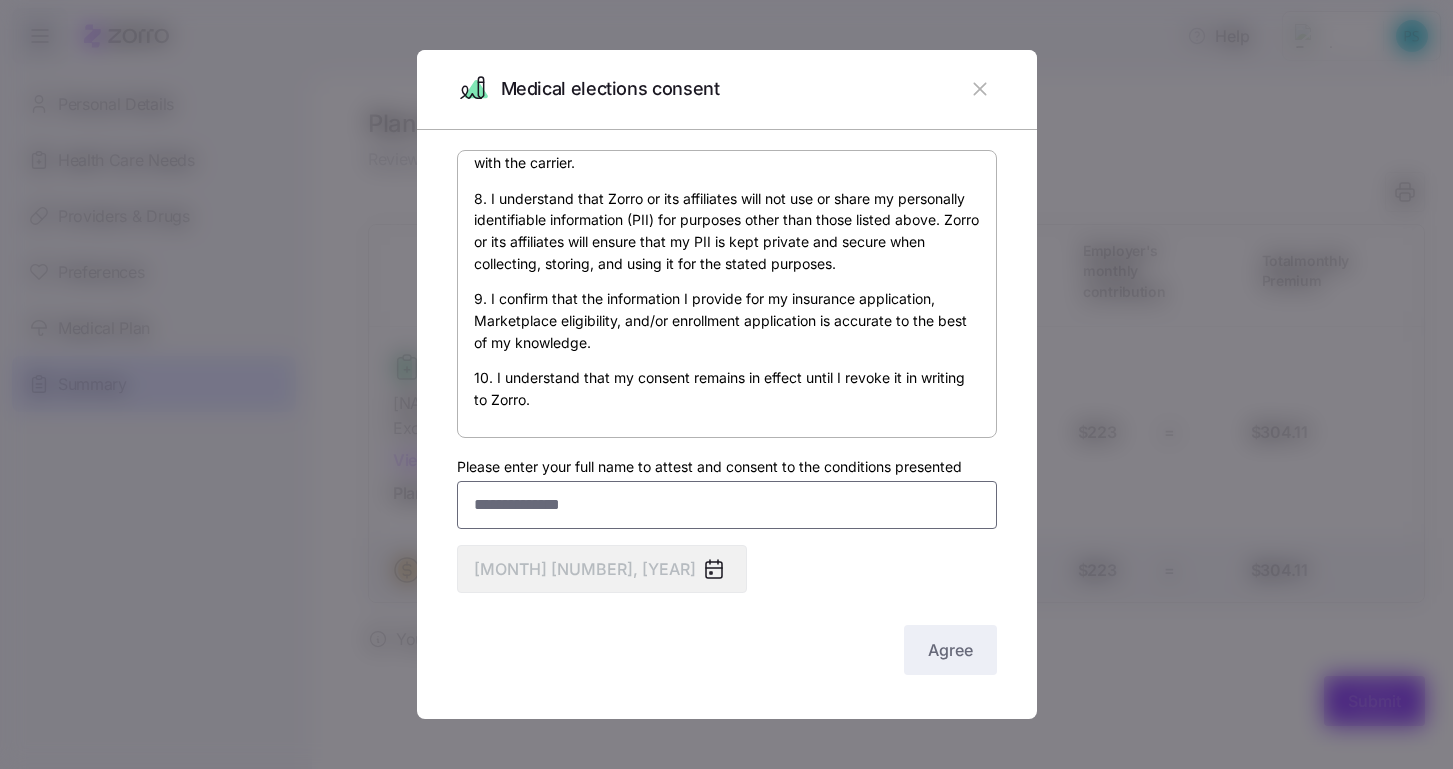 click on "Please enter your full name to attest and consent to the conditions presented" at bounding box center [727, 505] 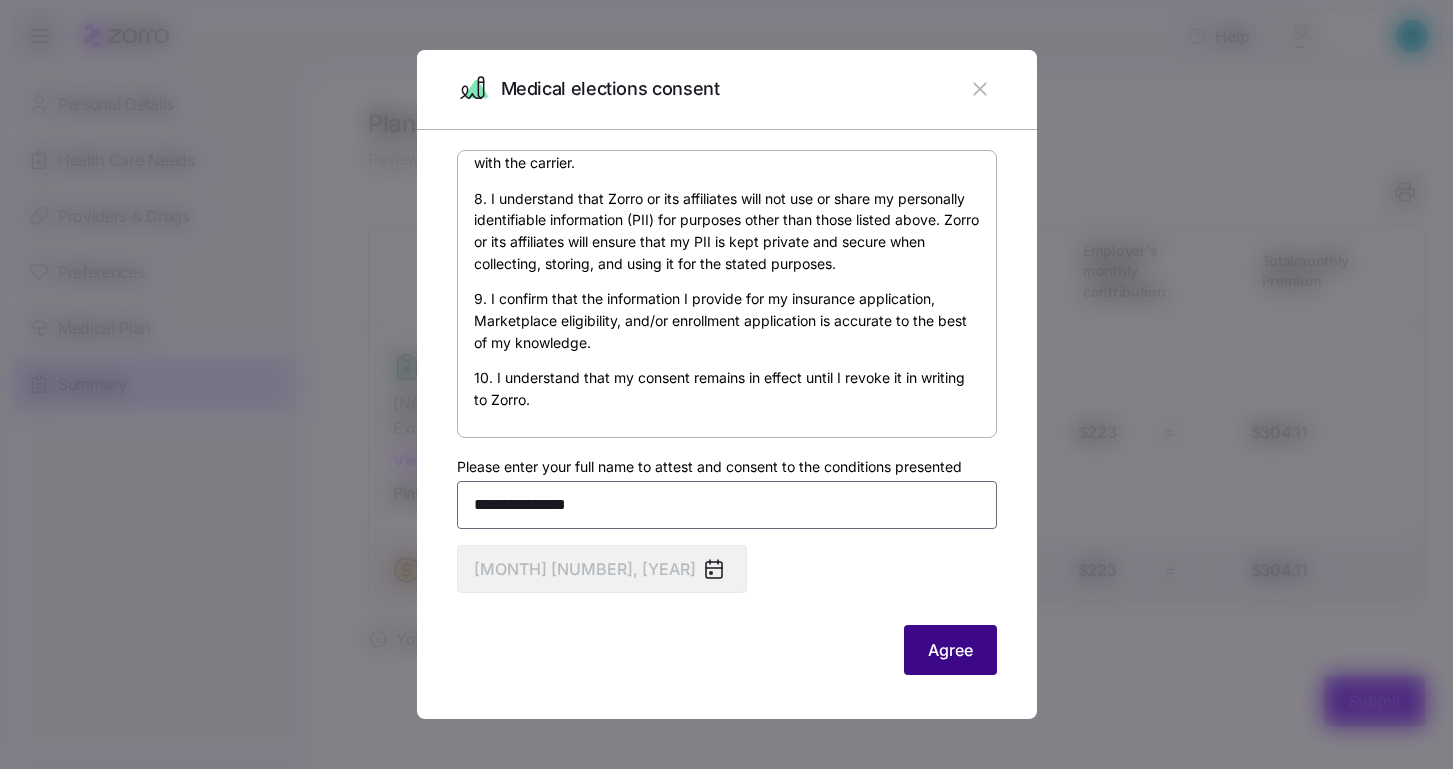 type on "**********" 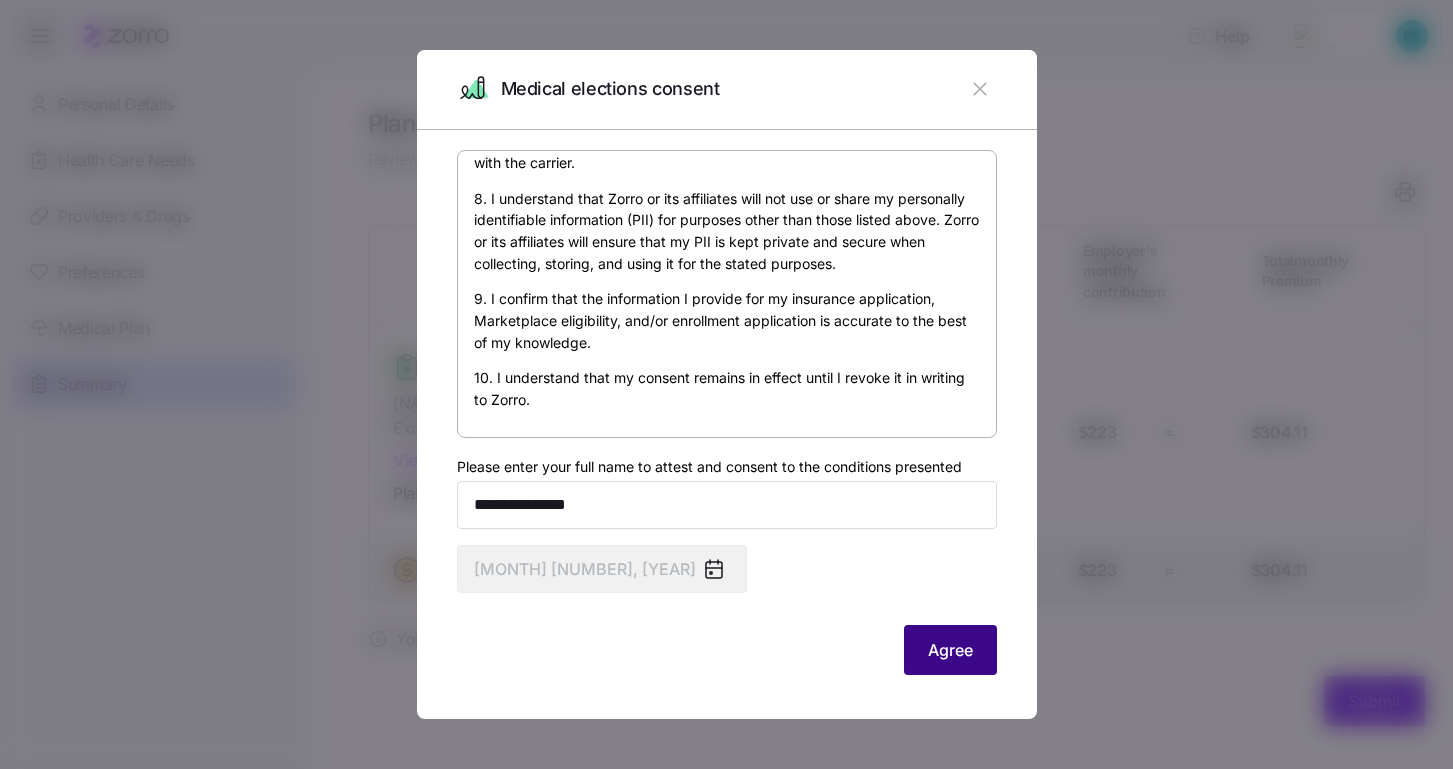click on "Agree" at bounding box center [950, 650] 